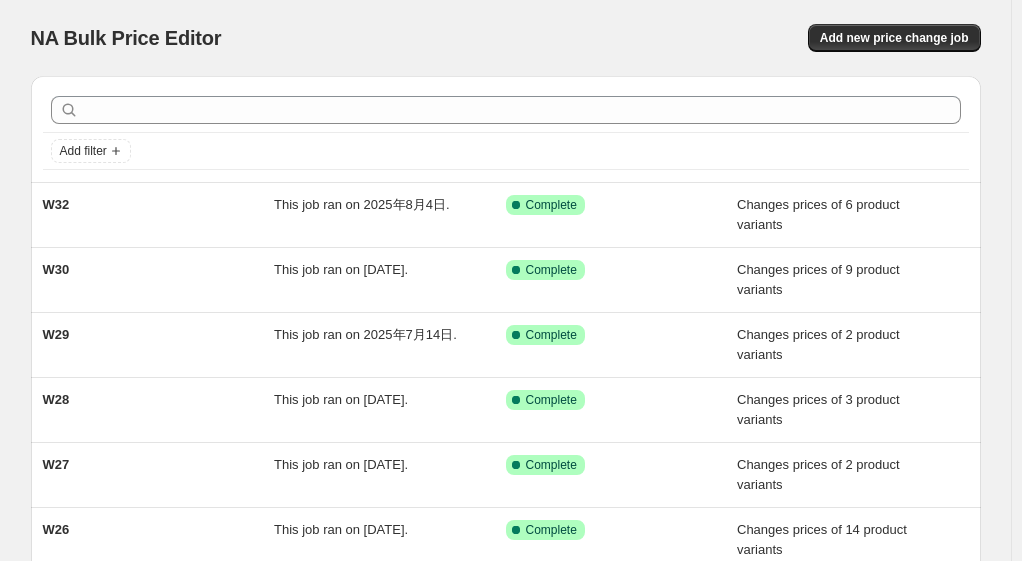 scroll, scrollTop: 0, scrollLeft: 0, axis: both 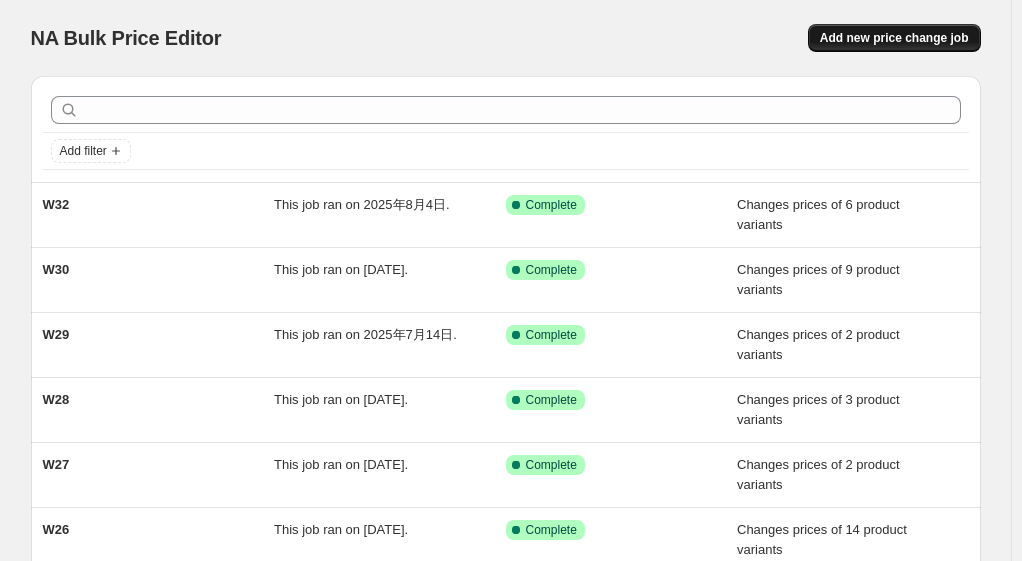 click on "Add new price change job" at bounding box center [894, 38] 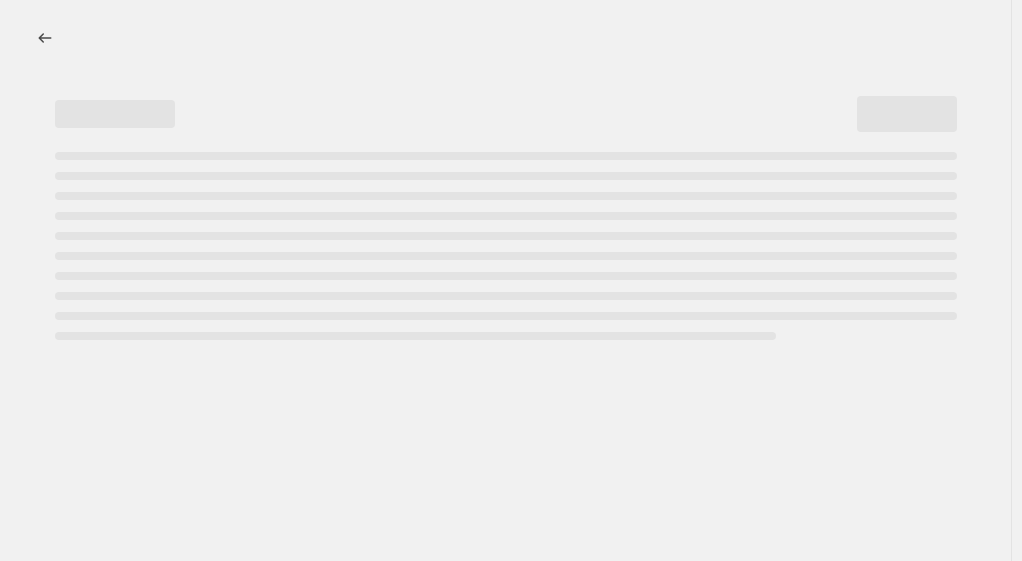 select on "percentage" 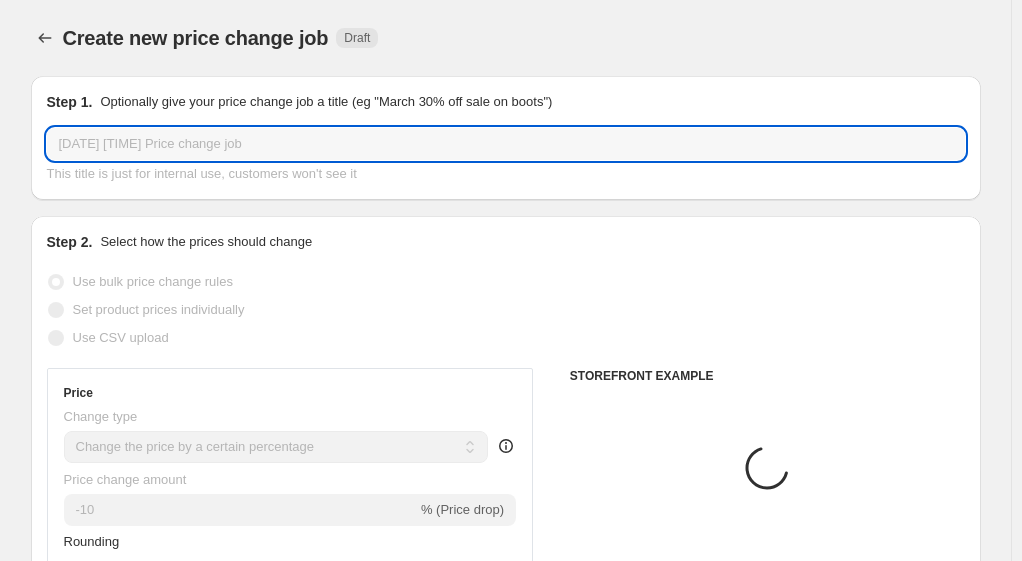 click on "[DATE] [TIME] Price change job" at bounding box center (506, 144) 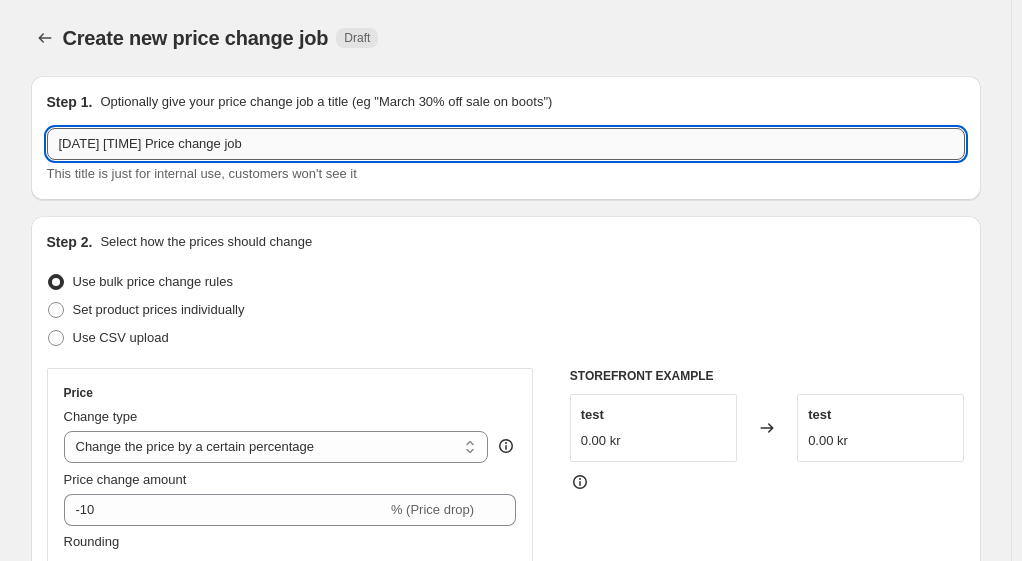 click on "[DATE] [TIME] Price change job" at bounding box center [506, 144] 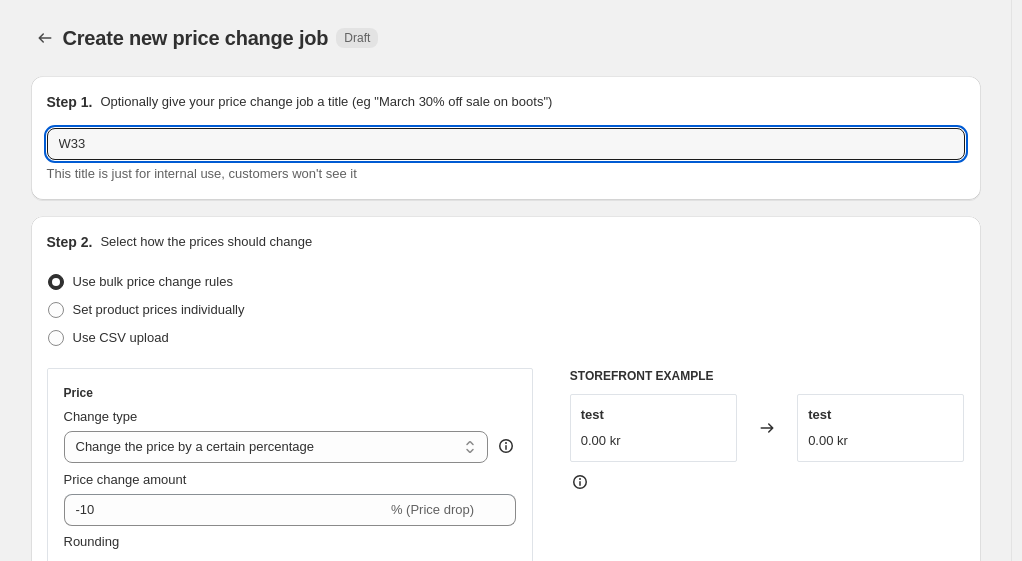 type on "W33" 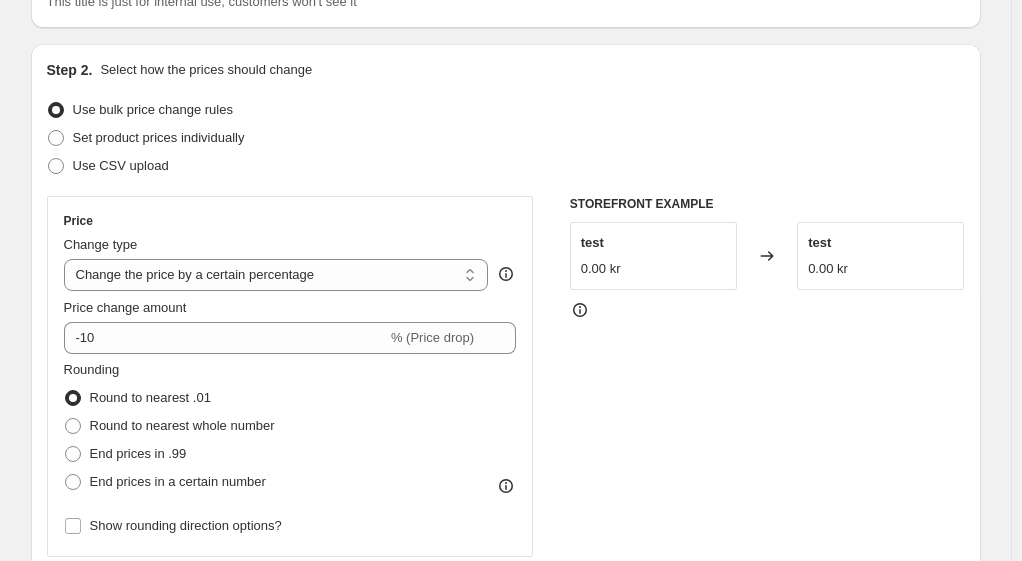 scroll, scrollTop: 100, scrollLeft: 0, axis: vertical 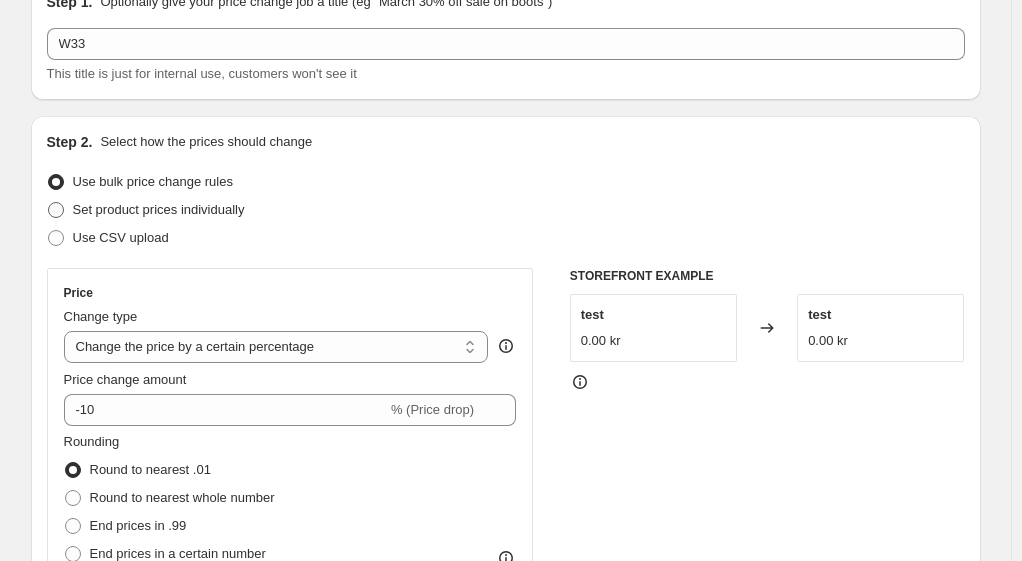 click on "Set product prices individually" at bounding box center (159, 209) 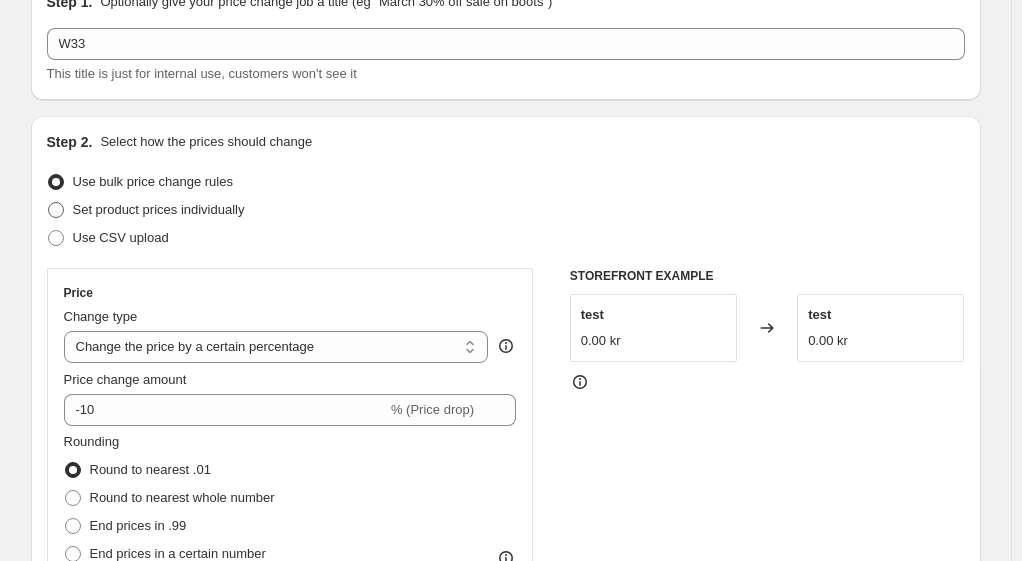 radio on "true" 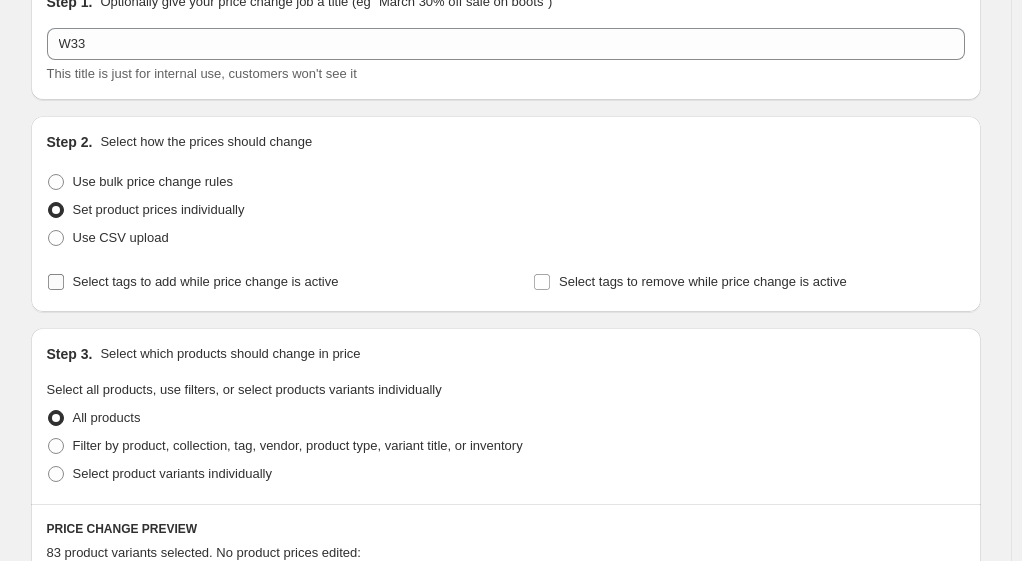 click on "Select tags to add while price change is active" at bounding box center (206, 281) 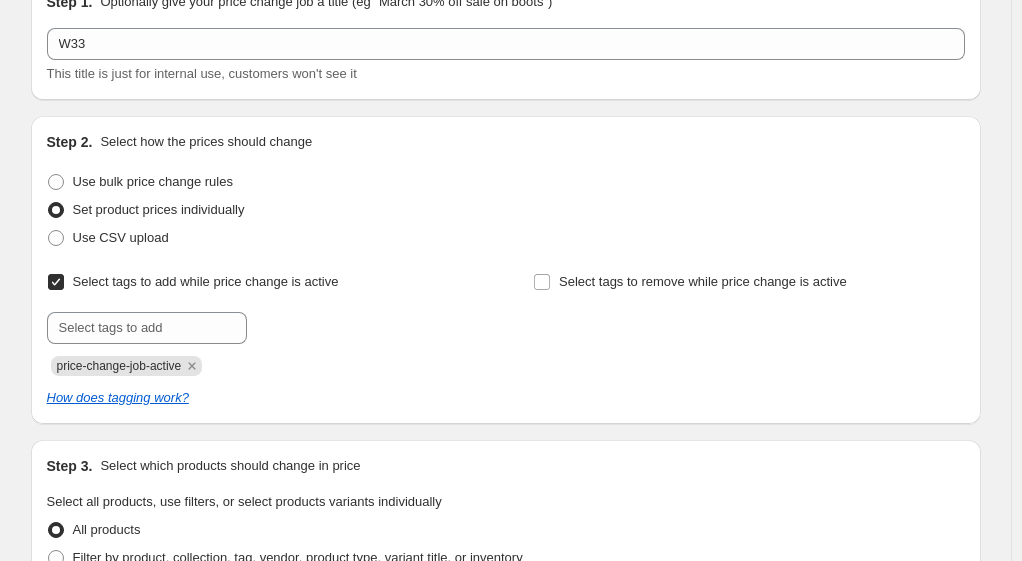 click on "Select tags to add while price change is active" at bounding box center [206, 281] 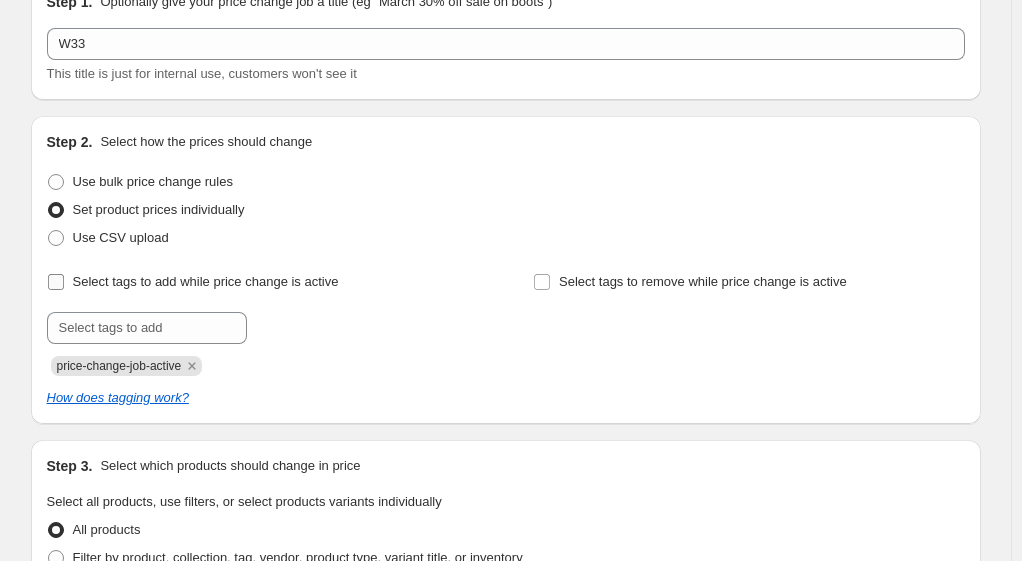 checkbox on "false" 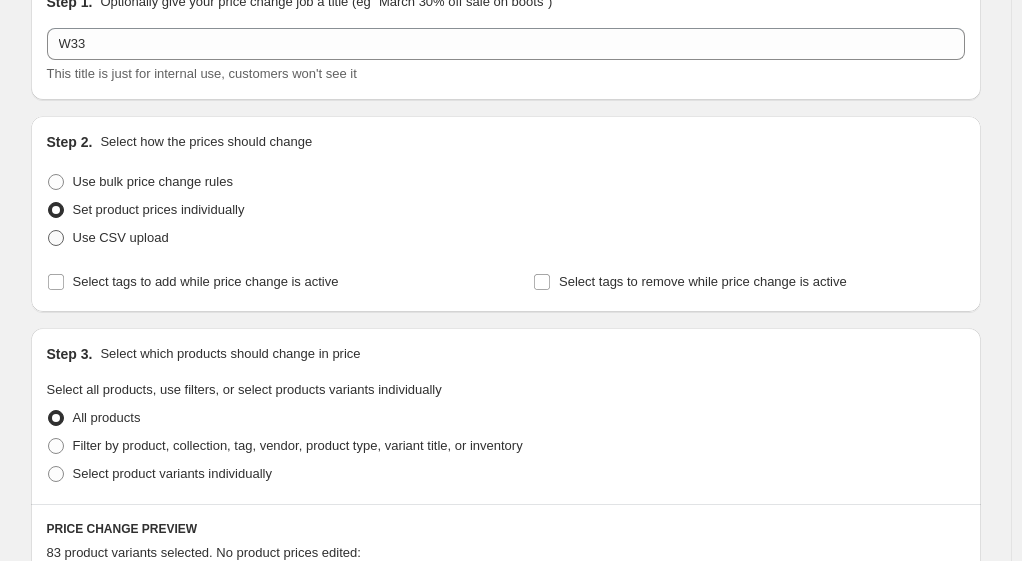 click on "Use CSV upload" at bounding box center [108, 238] 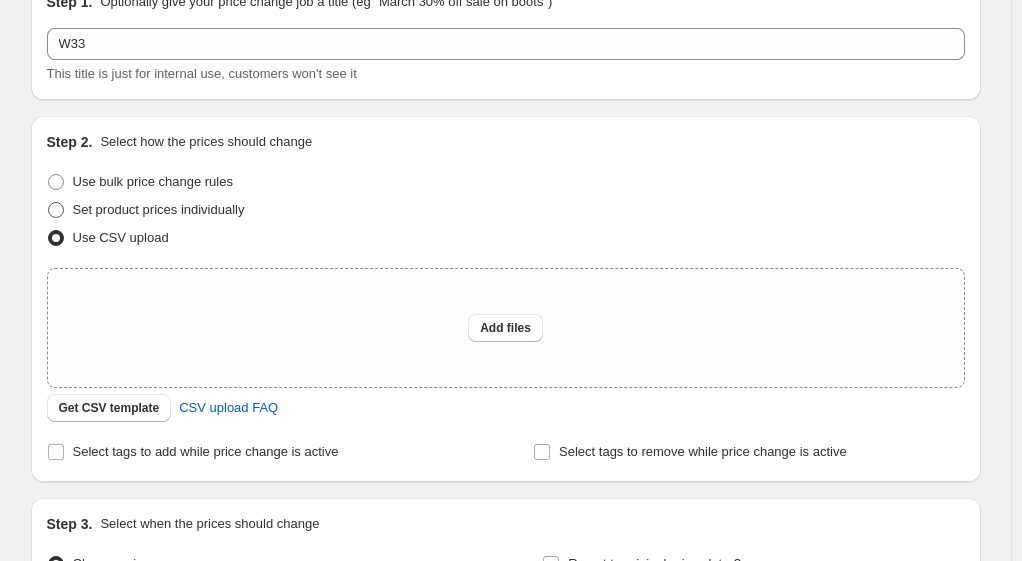 click on "Set product prices individually" at bounding box center (159, 209) 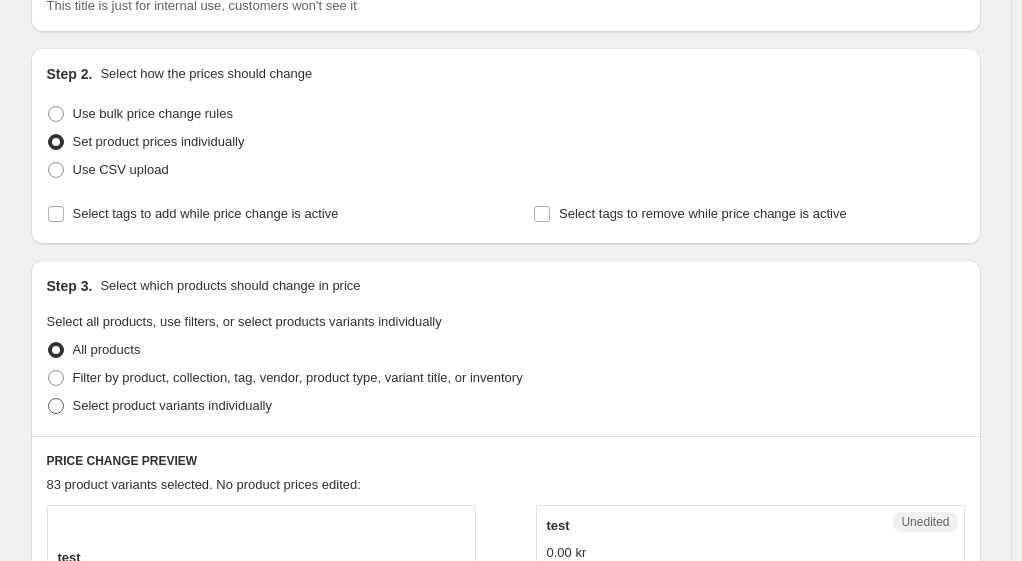 scroll, scrollTop: 200, scrollLeft: 0, axis: vertical 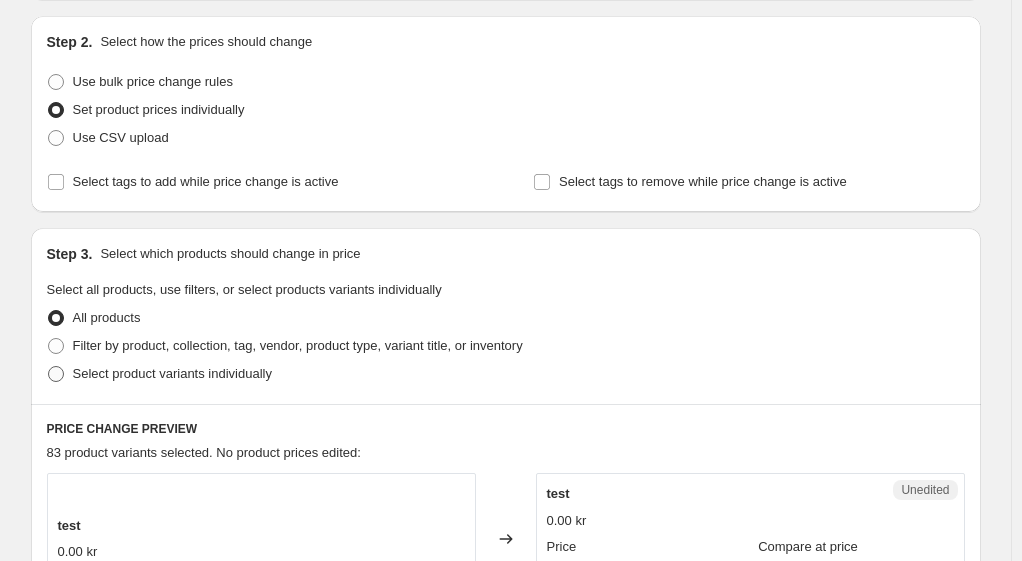 click on "Select product variants individually" at bounding box center [172, 373] 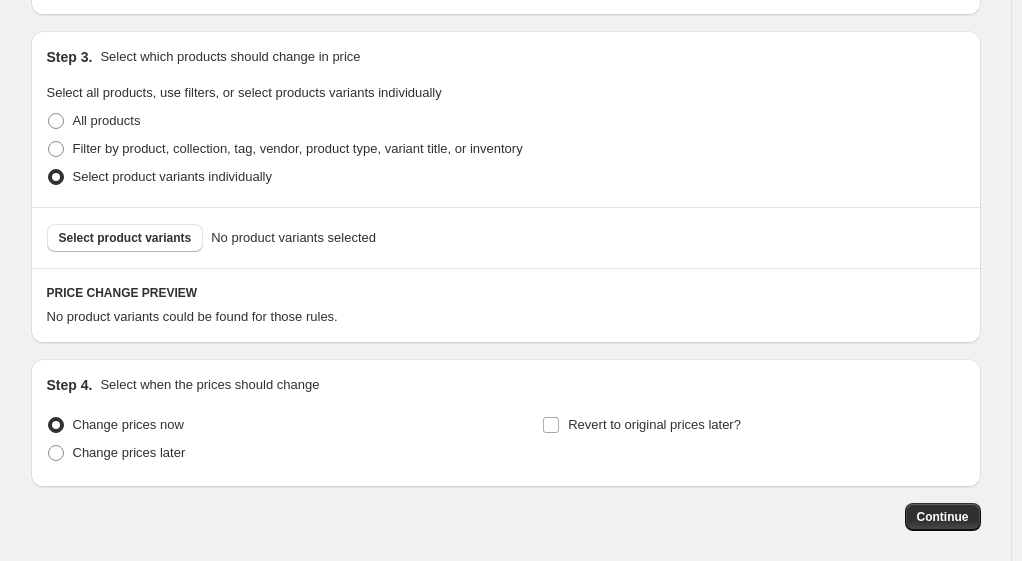 scroll, scrollTop: 400, scrollLeft: 0, axis: vertical 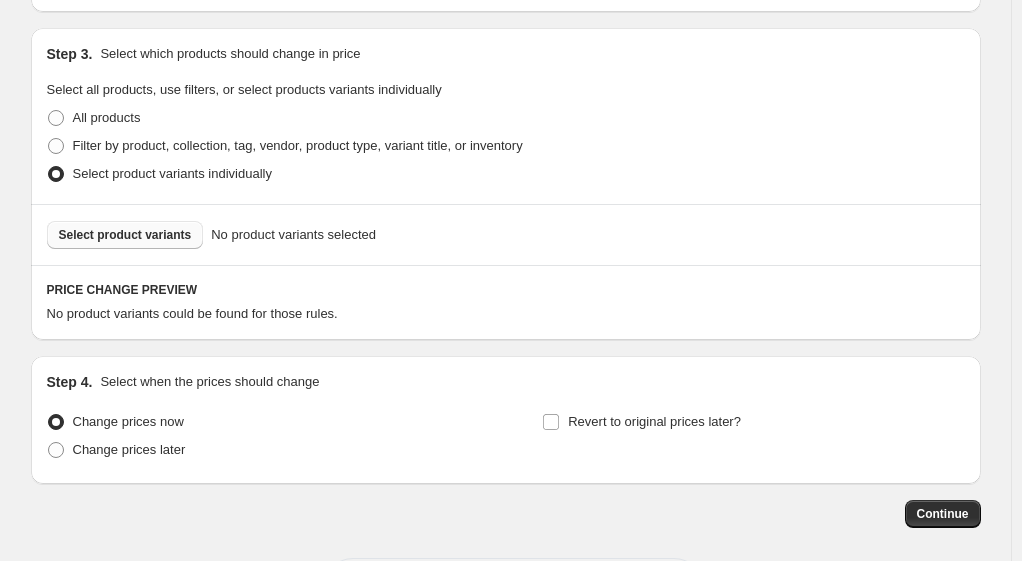 click on "Select product variants" at bounding box center (125, 235) 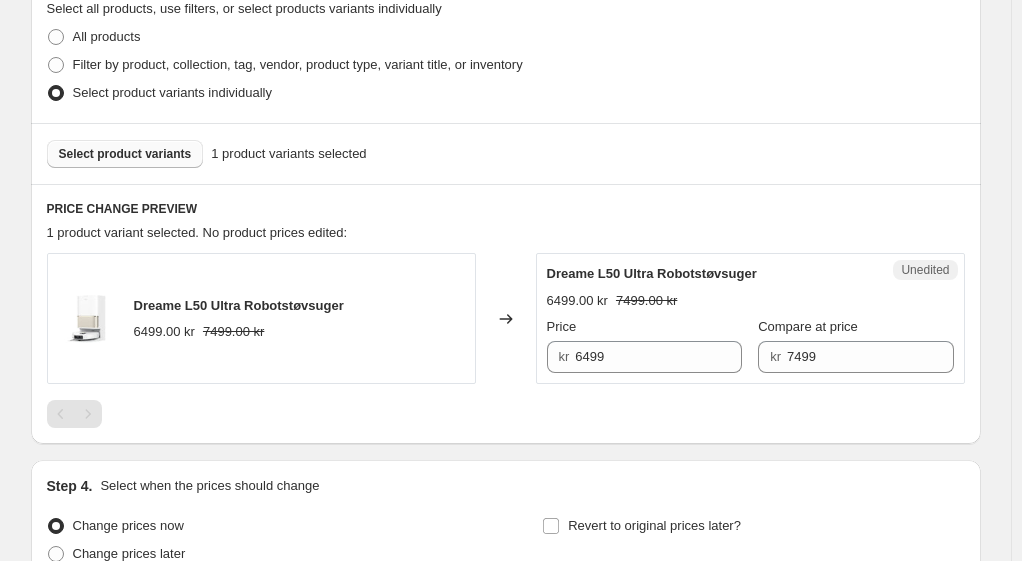 scroll, scrollTop: 472, scrollLeft: 0, axis: vertical 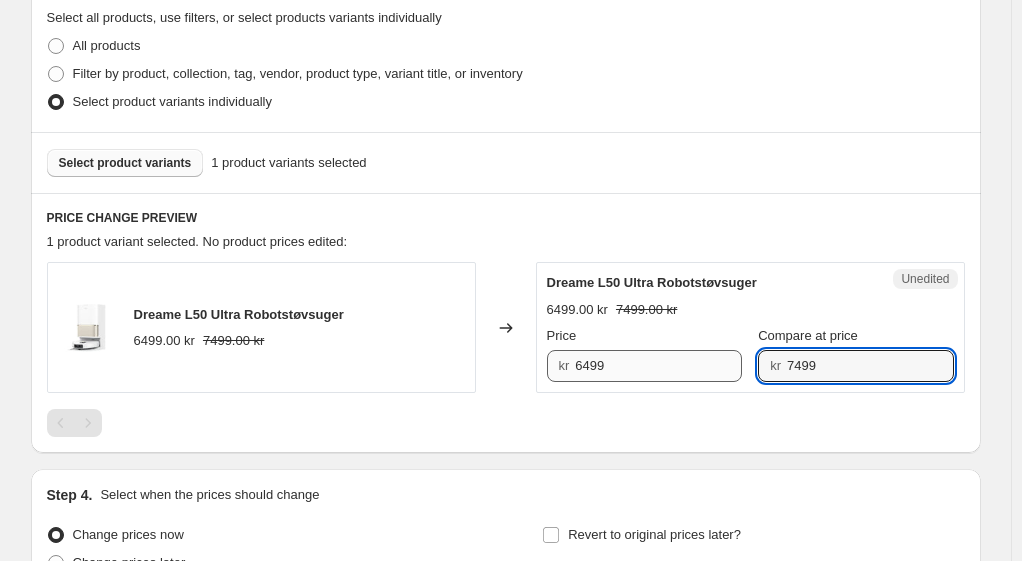 drag, startPoint x: 794, startPoint y: 363, endPoint x: 625, endPoint y: 365, distance: 169.01184 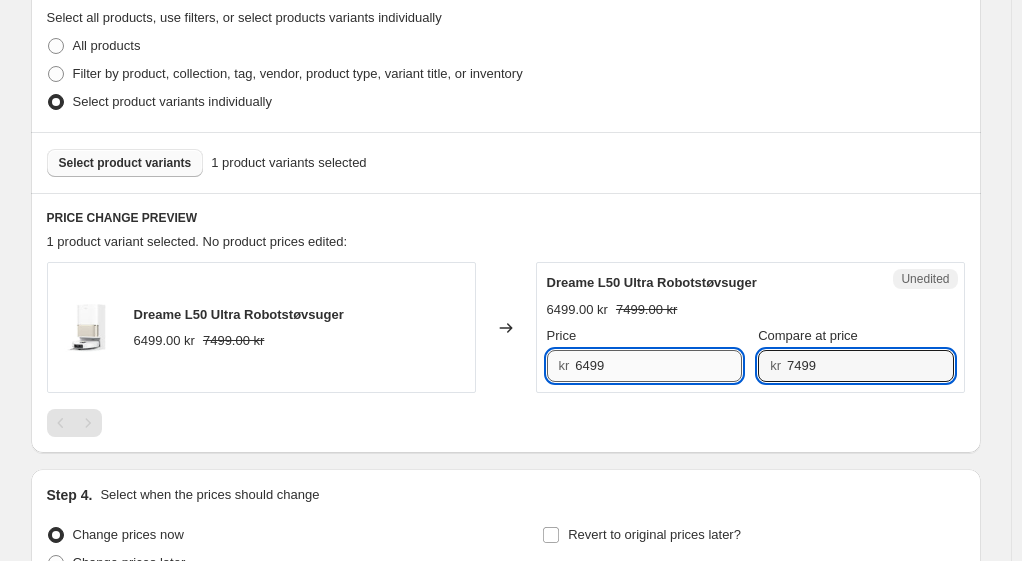 click on "6499" at bounding box center (658, 366) 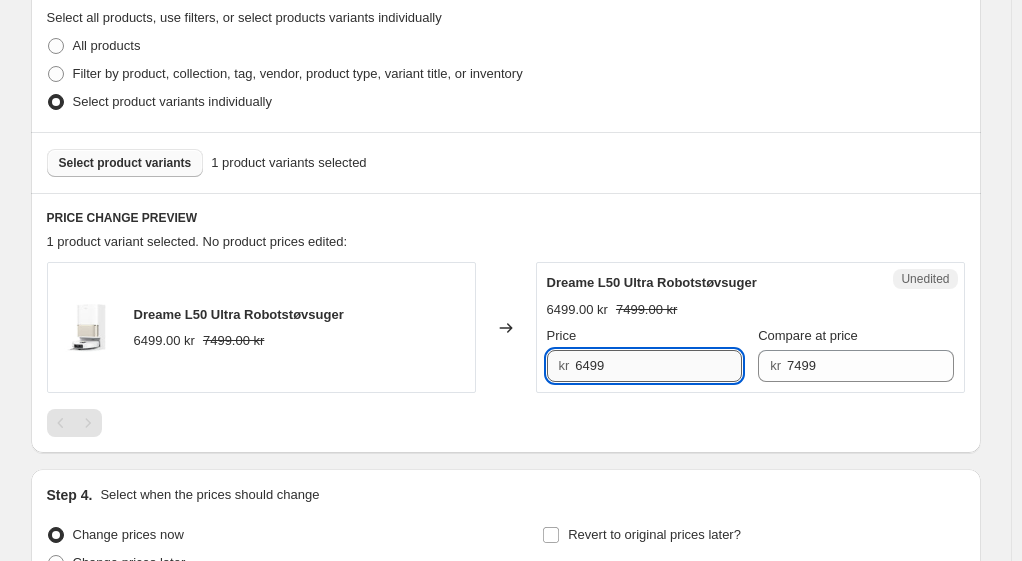 paste on "7" 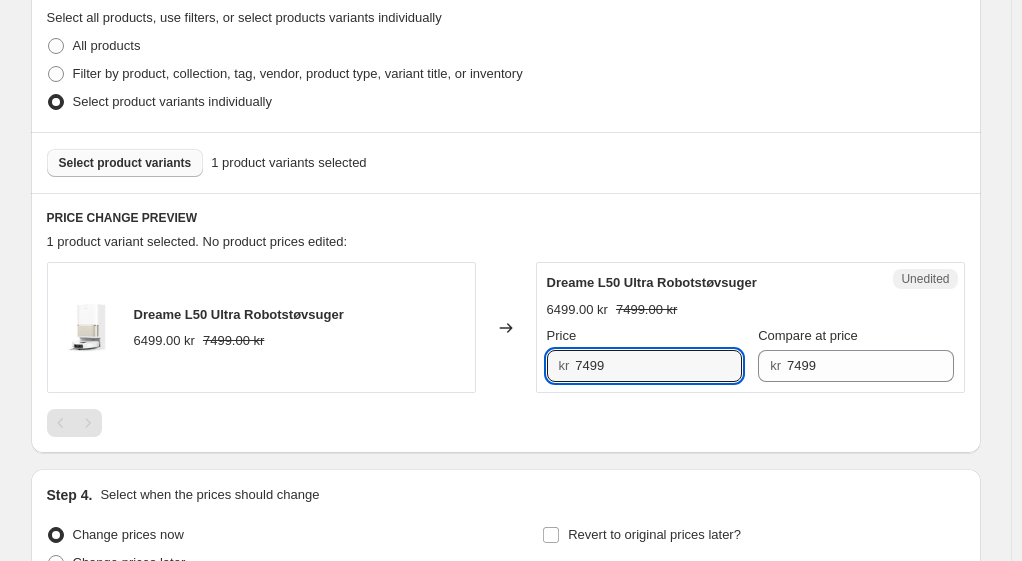 type on "7499" 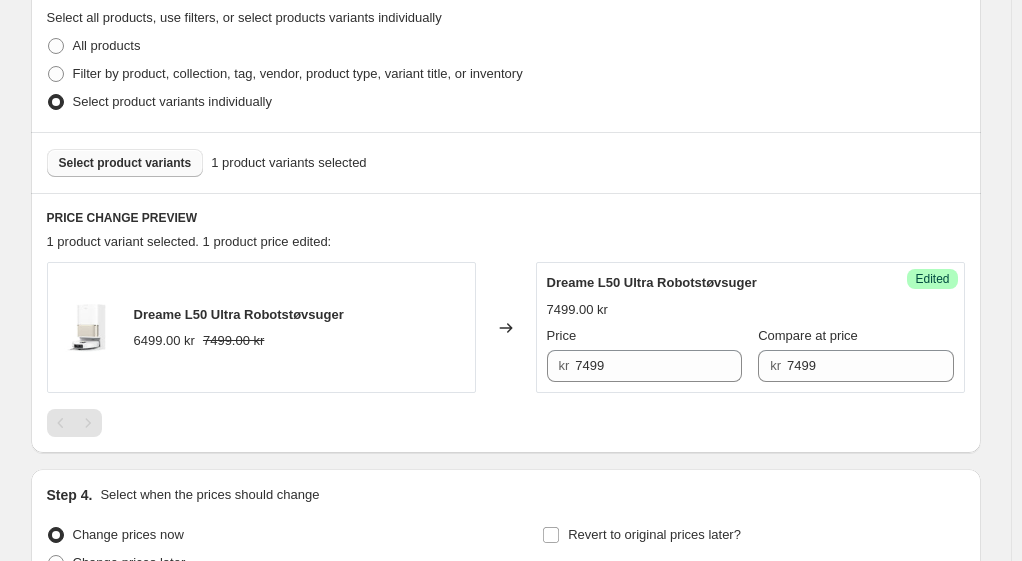 click on "PRICE CHANGE PREVIEW" at bounding box center (506, 218) 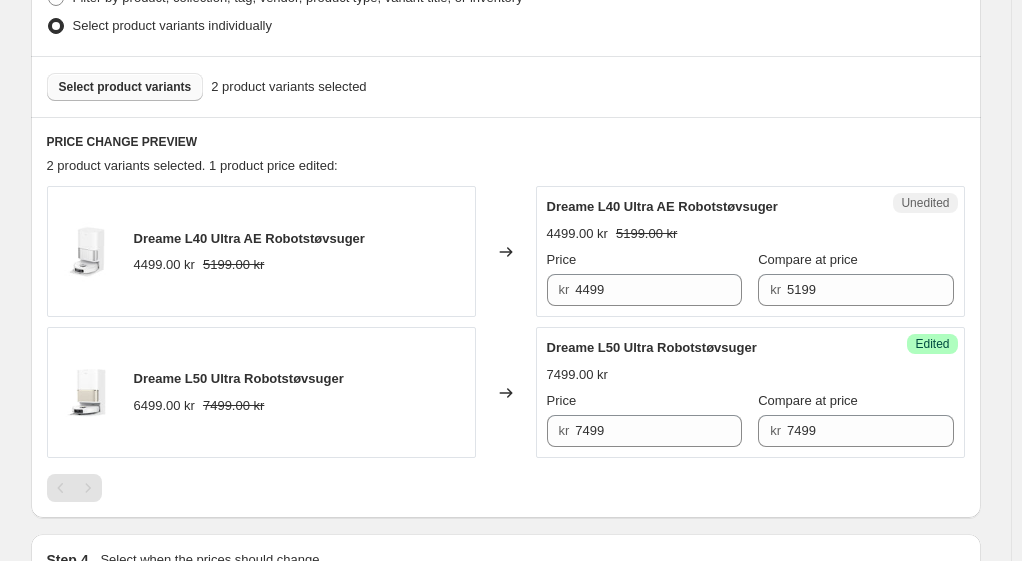 scroll, scrollTop: 672, scrollLeft: 0, axis: vertical 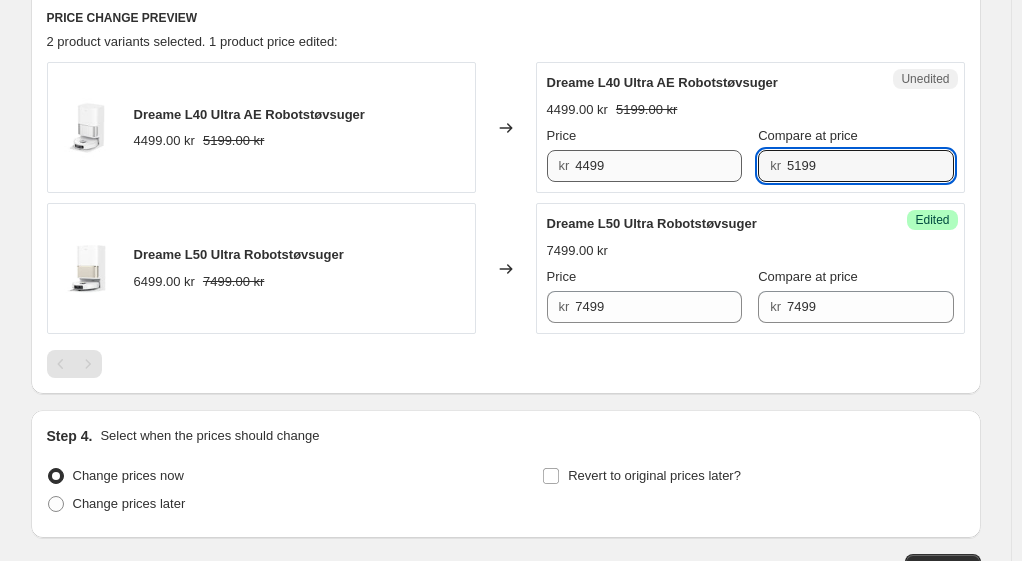 drag, startPoint x: 832, startPoint y: 170, endPoint x: 643, endPoint y: 167, distance: 189.0238 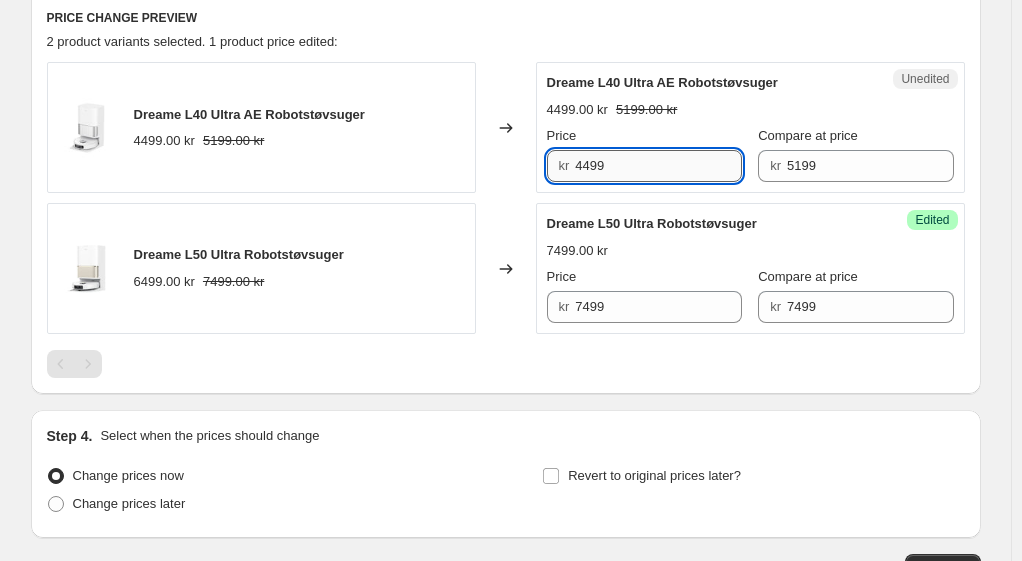 click on "4499" at bounding box center [658, 166] 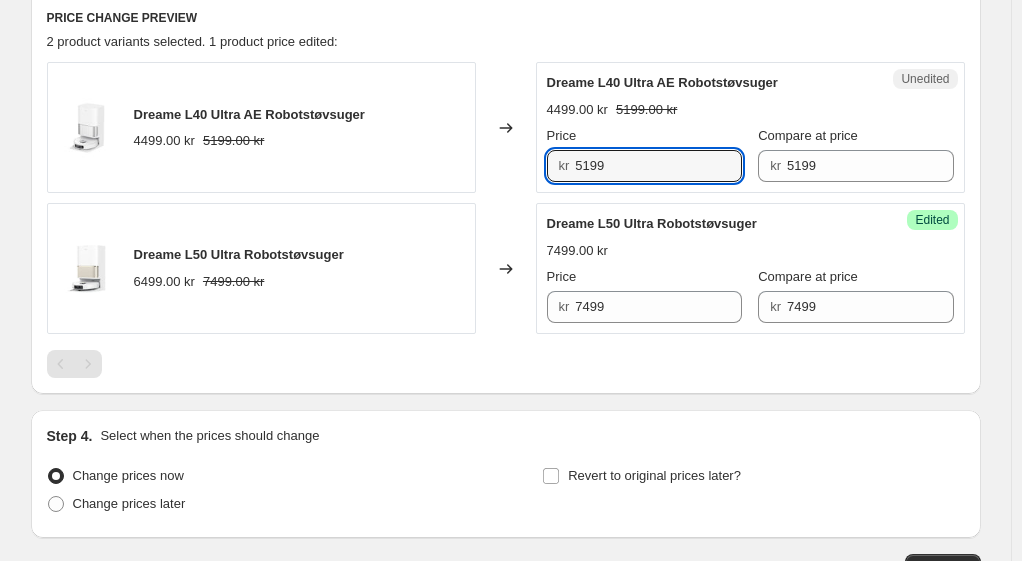 type on "5199" 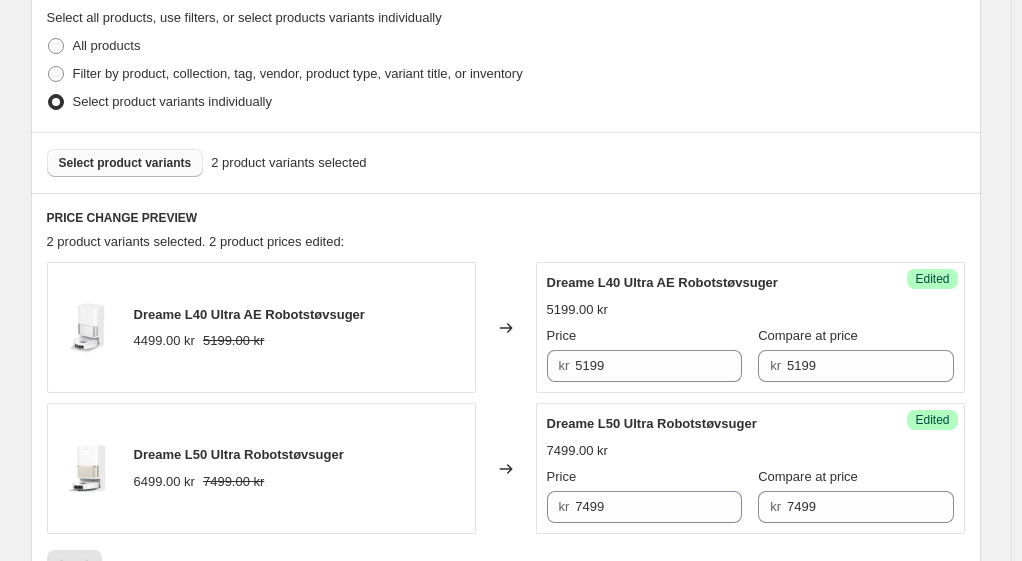 scroll, scrollTop: 472, scrollLeft: 0, axis: vertical 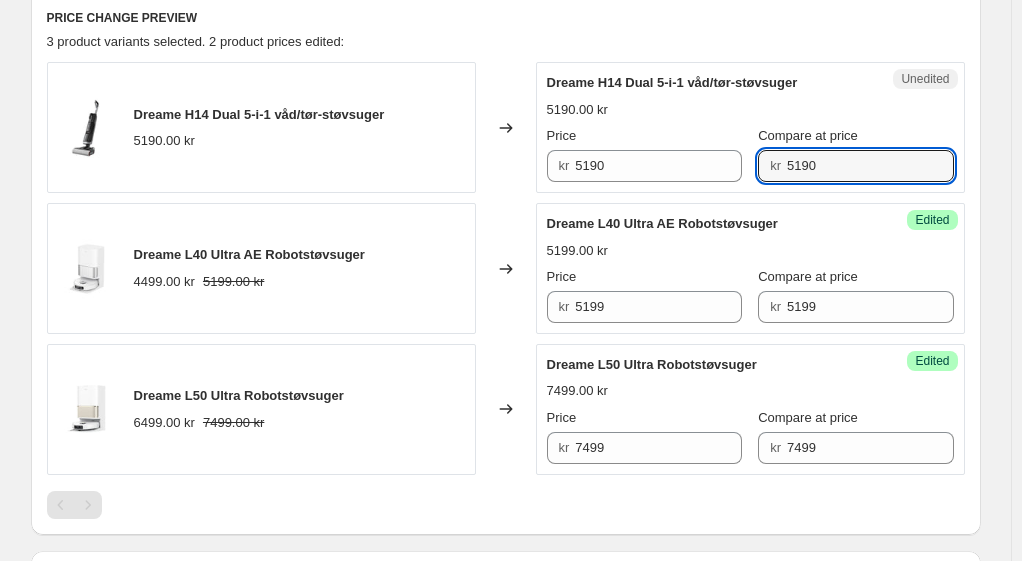 drag, startPoint x: 802, startPoint y: 164, endPoint x: 752, endPoint y: 122, distance: 65.29931 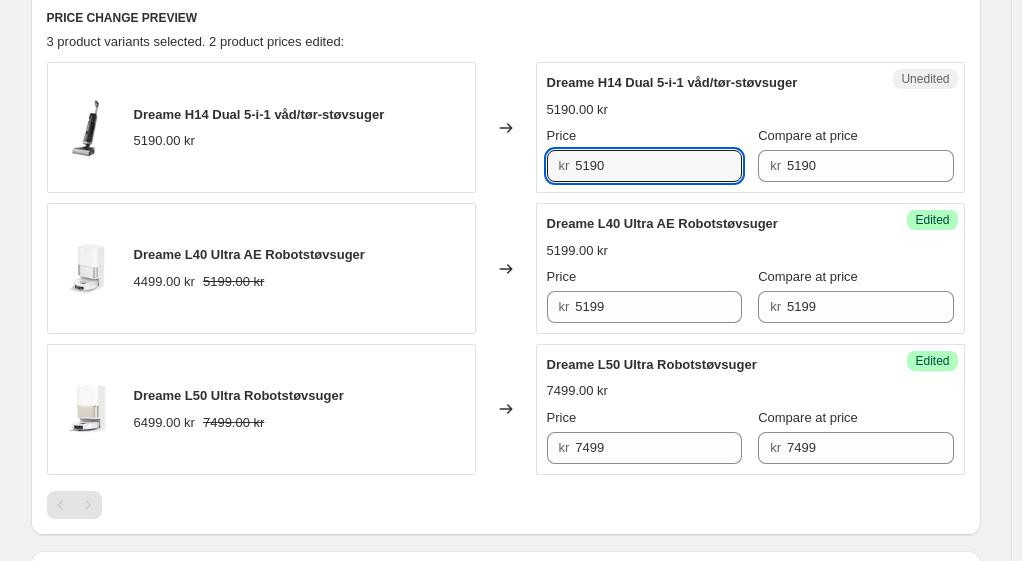 drag, startPoint x: 616, startPoint y: 158, endPoint x: 538, endPoint y: 159, distance: 78.00641 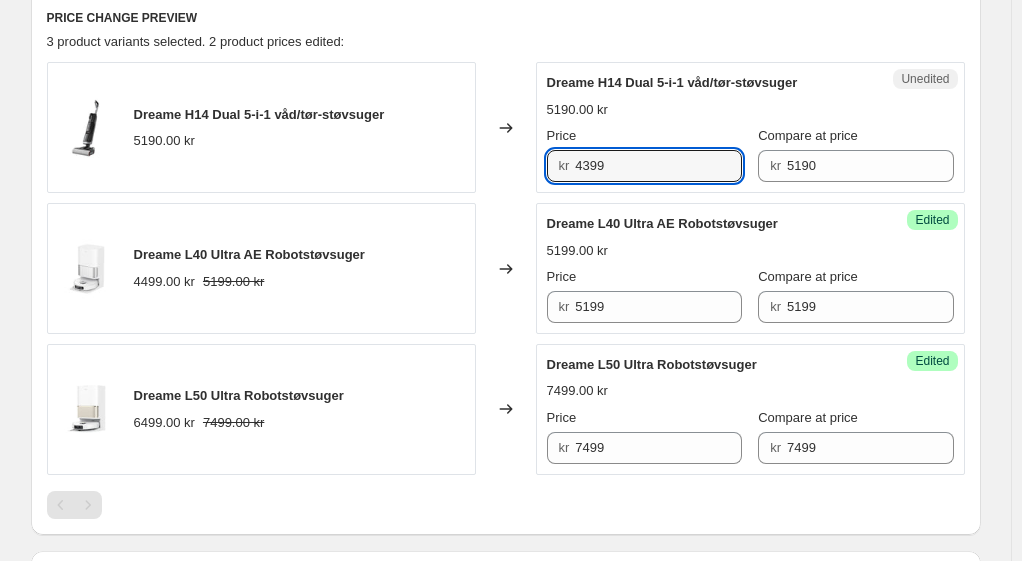 type on "4399" 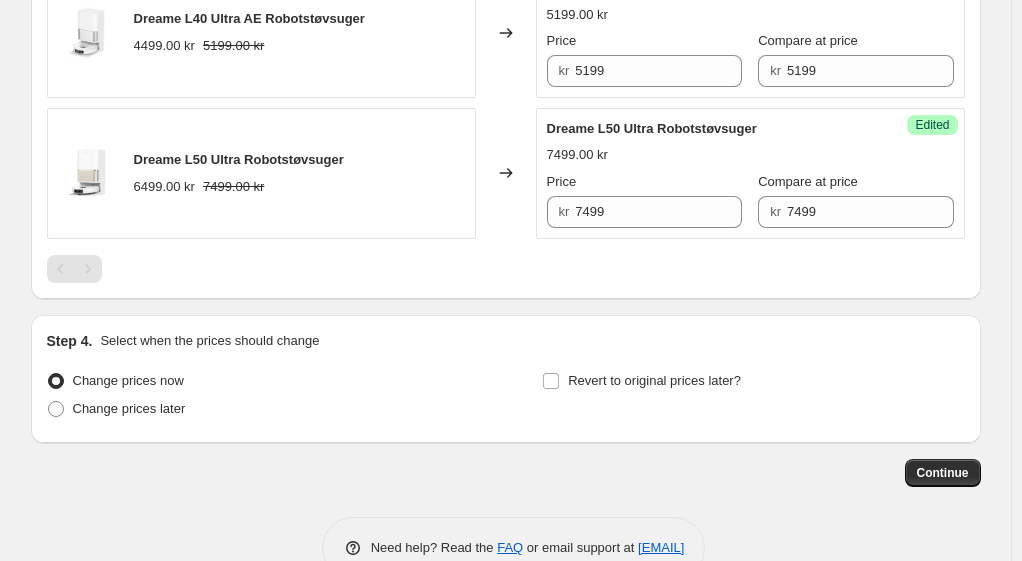 scroll, scrollTop: 952, scrollLeft: 0, axis: vertical 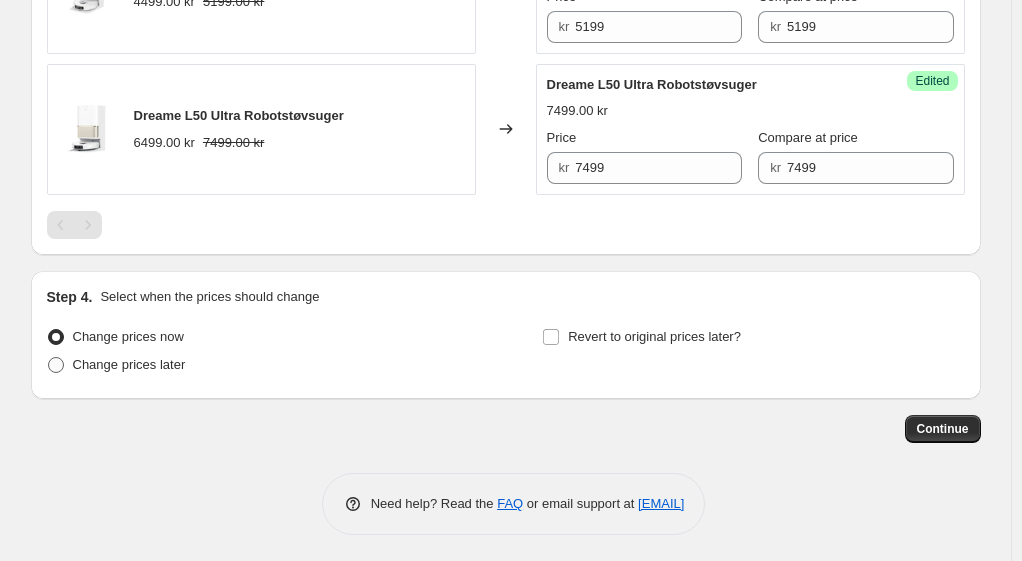 click on "Change prices later" at bounding box center (129, 364) 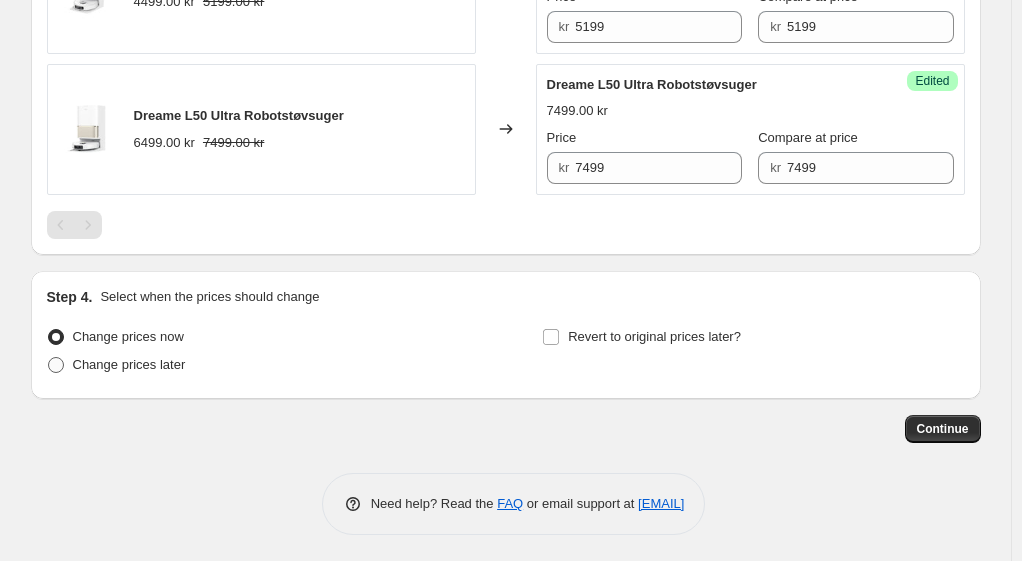 radio on "true" 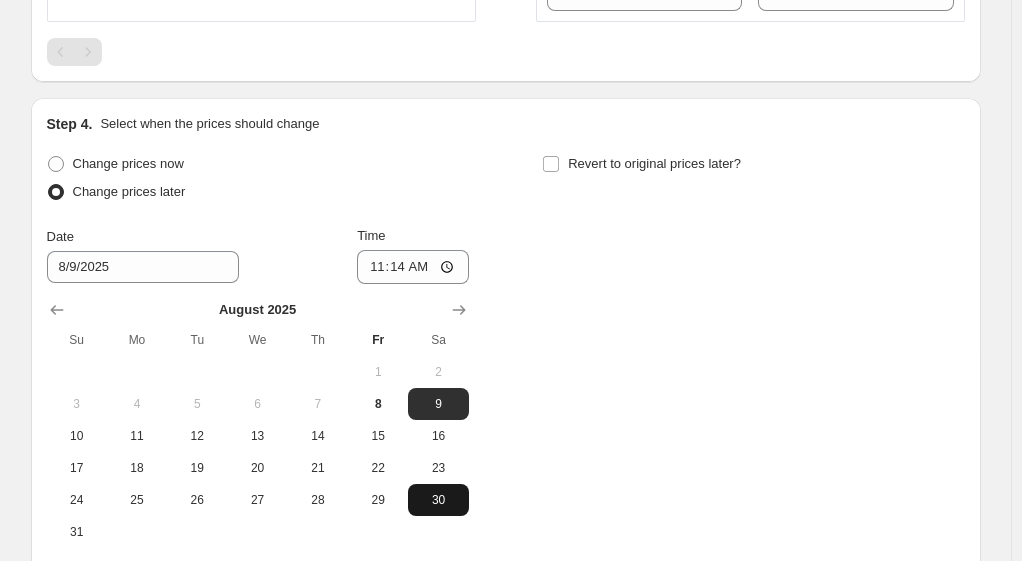scroll, scrollTop: 1326, scrollLeft: 0, axis: vertical 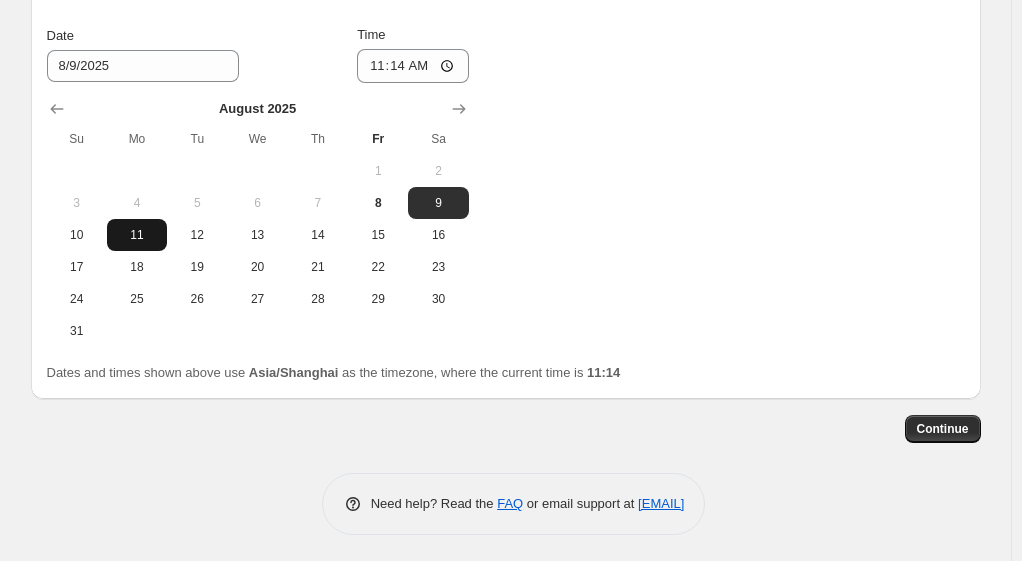 click on "11" at bounding box center (137, 235) 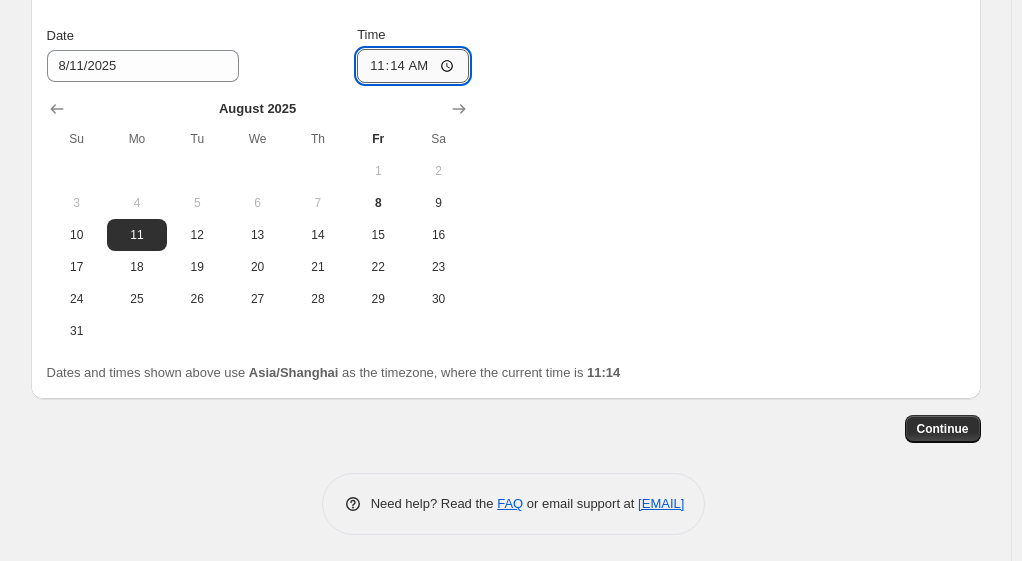click on "11:14" at bounding box center [413, 66] 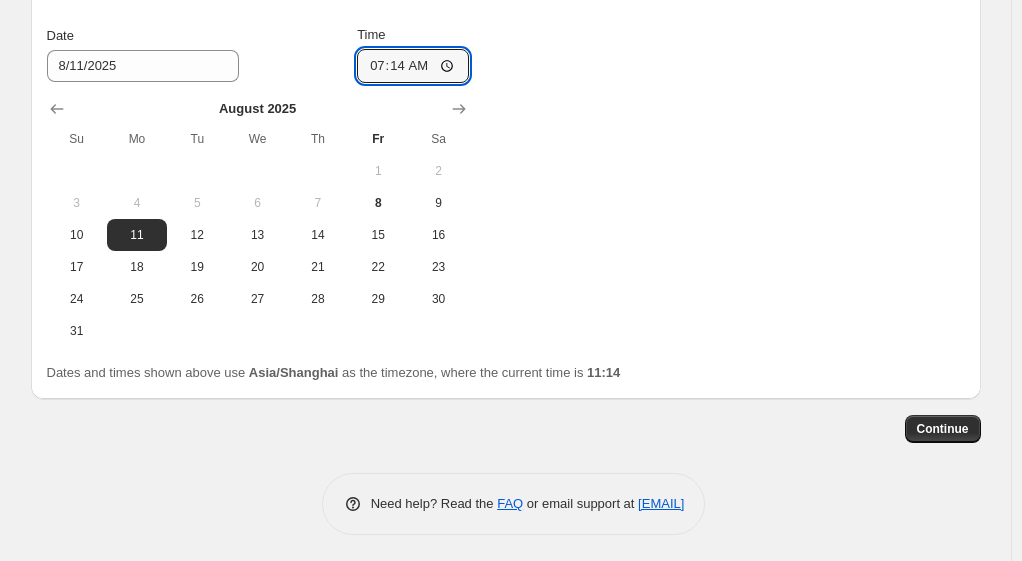 type on "07:00" 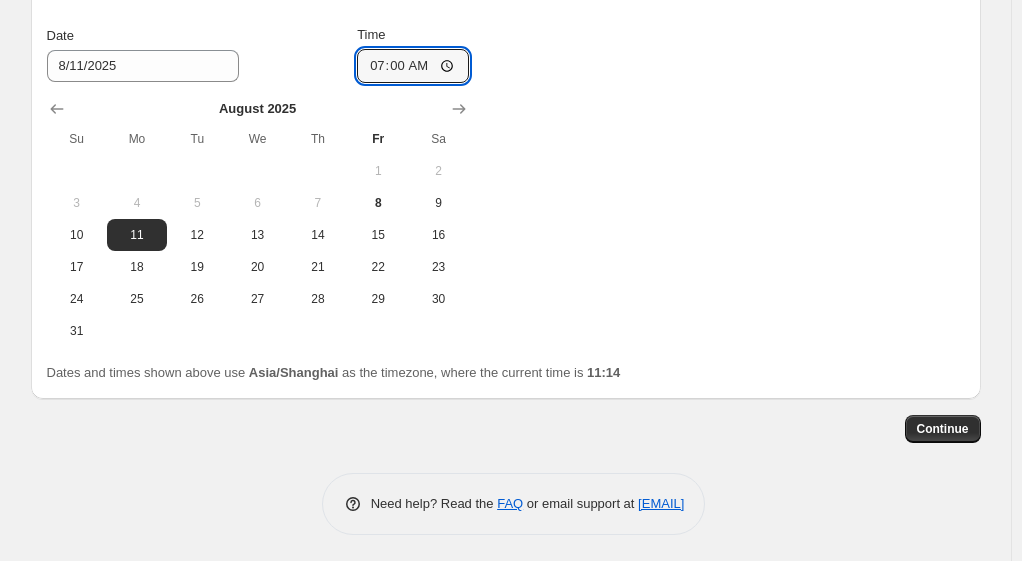 click on "Continue" at bounding box center (506, 429) 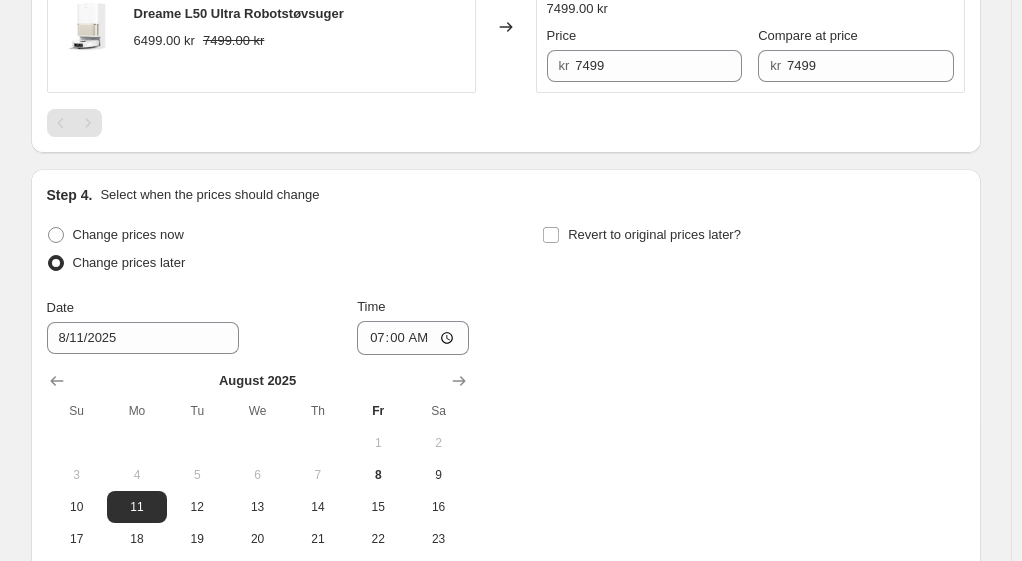 scroll, scrollTop: 1326, scrollLeft: 0, axis: vertical 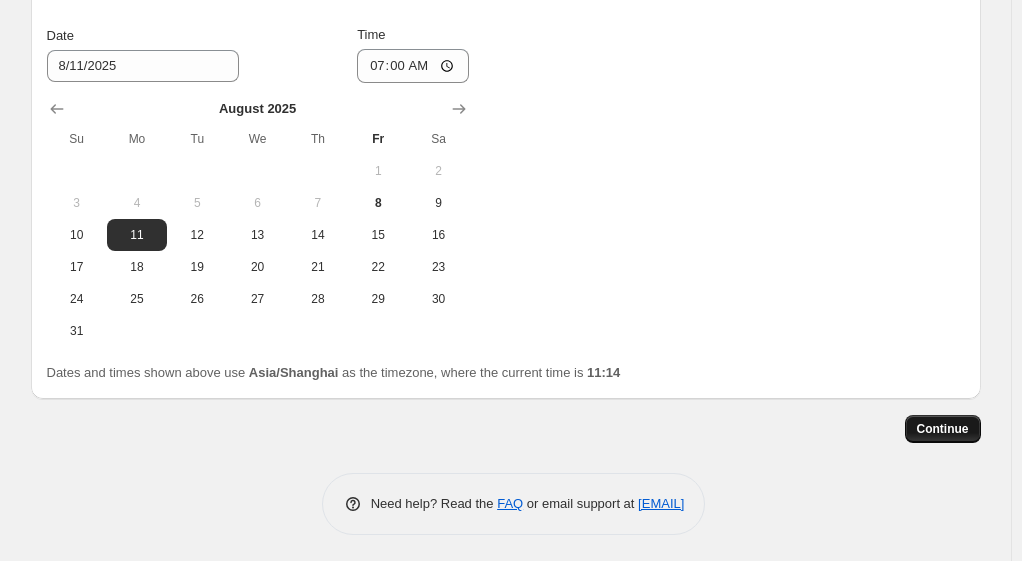 click on "Continue" at bounding box center (943, 429) 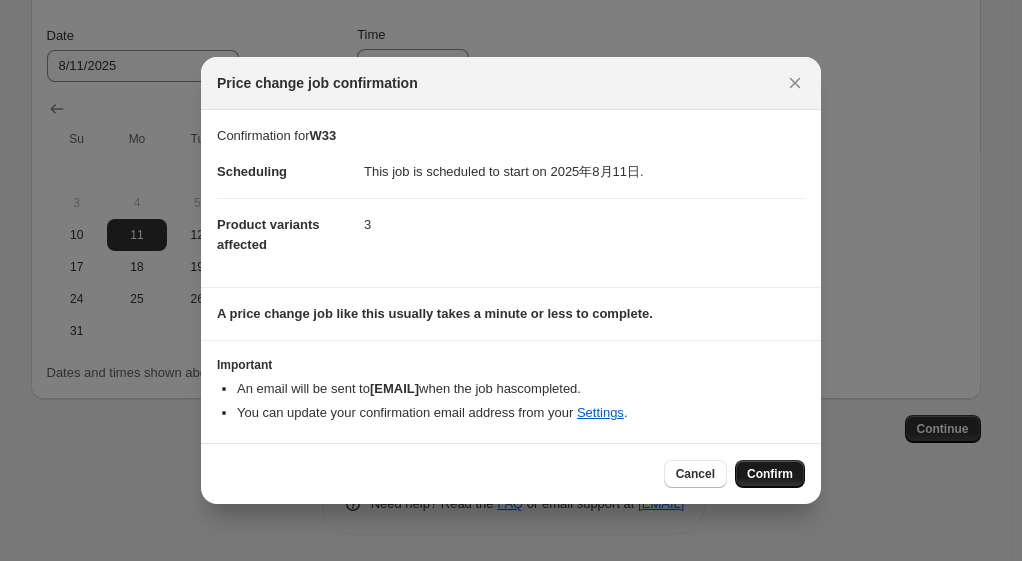 click on "Confirm" at bounding box center (770, 474) 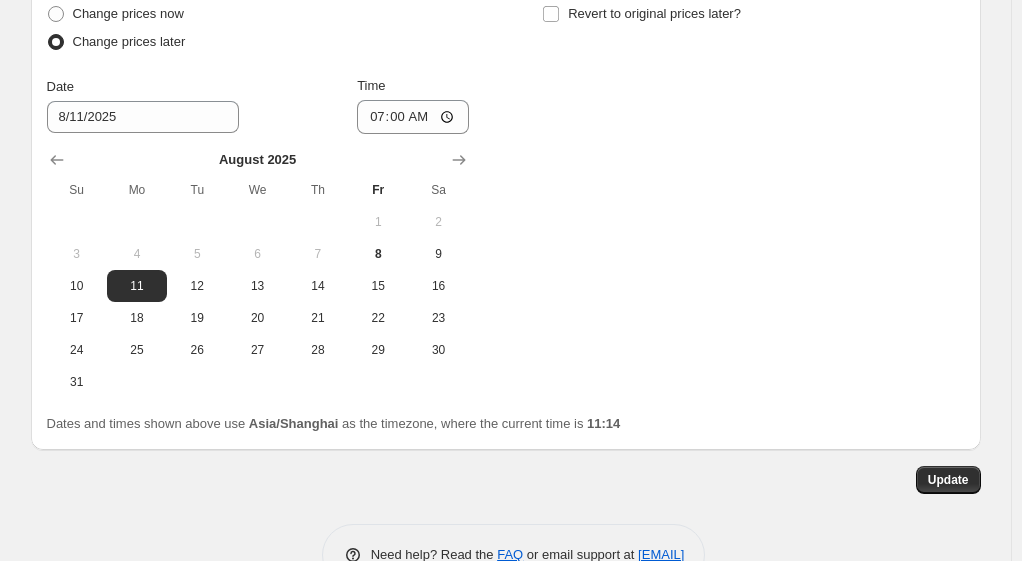 scroll, scrollTop: 1426, scrollLeft: 0, axis: vertical 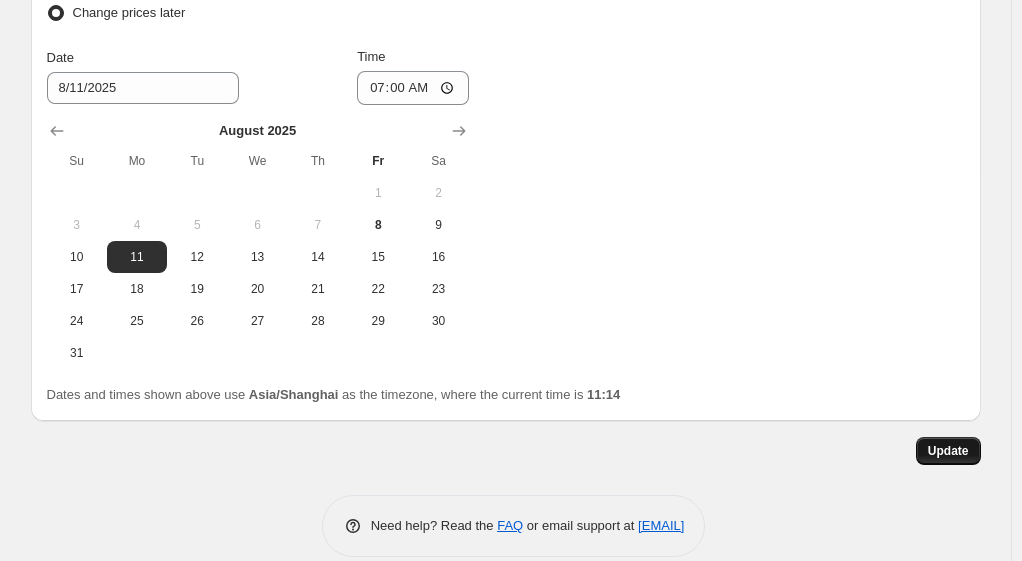 click on "Update" at bounding box center [948, 451] 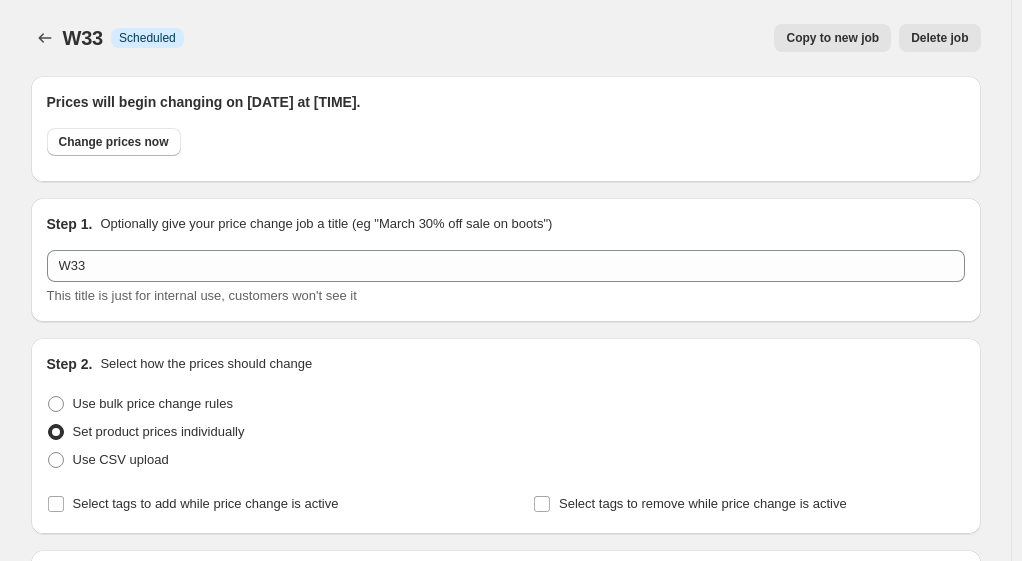 scroll, scrollTop: 1426, scrollLeft: 0, axis: vertical 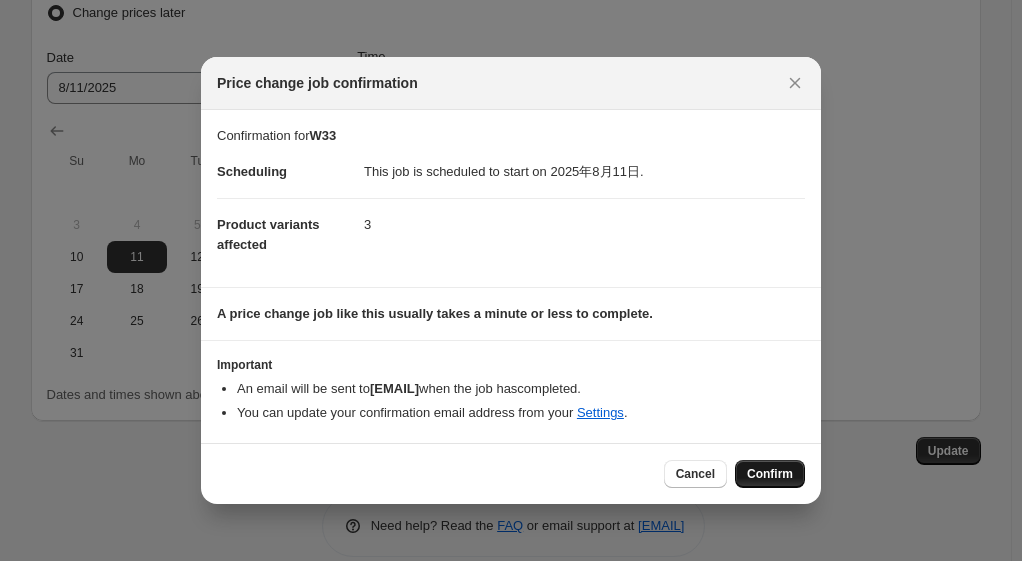click on "Confirm" at bounding box center (770, 474) 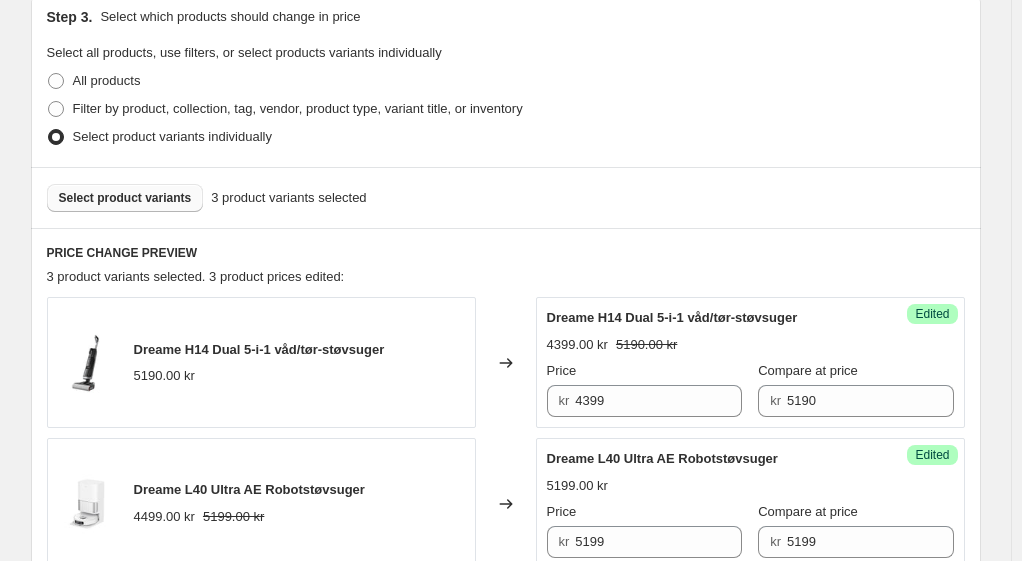 scroll, scrollTop: 526, scrollLeft: 0, axis: vertical 